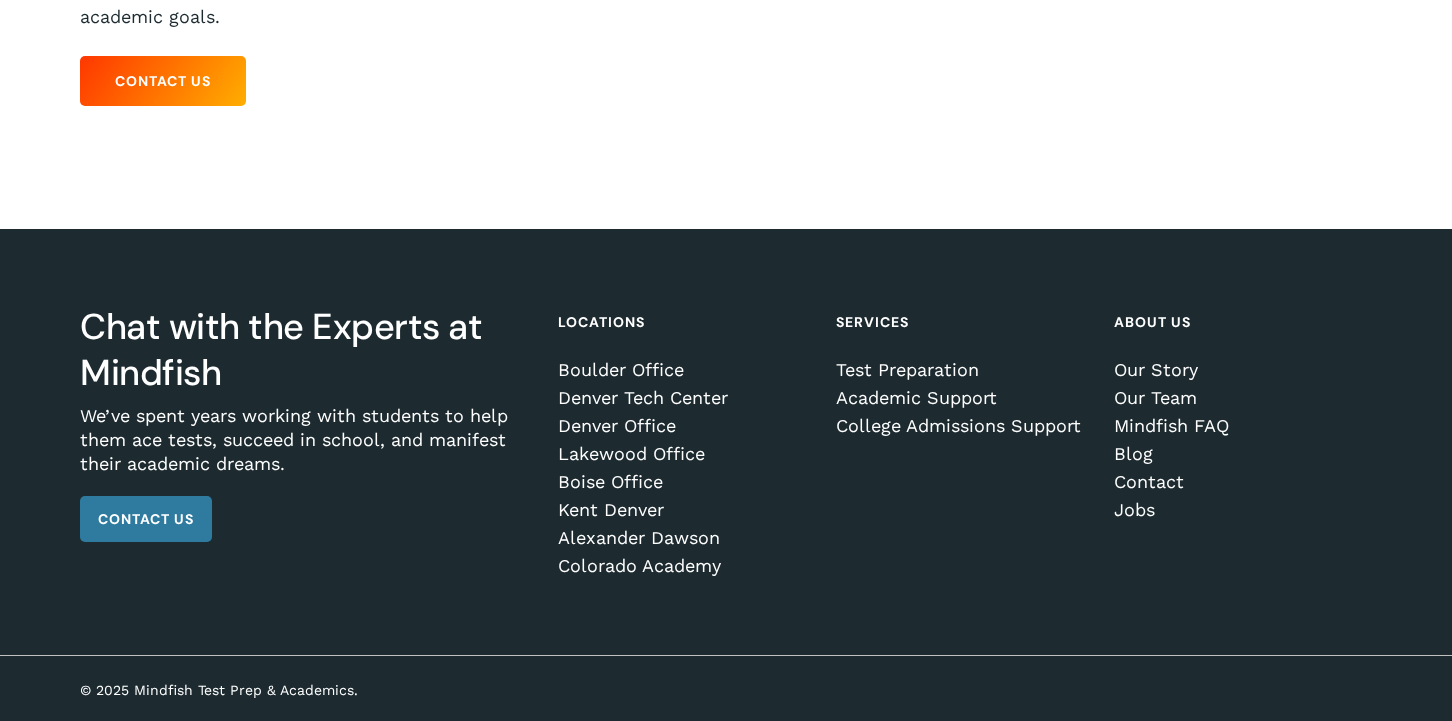 scroll, scrollTop: 611, scrollLeft: 0, axis: vertical 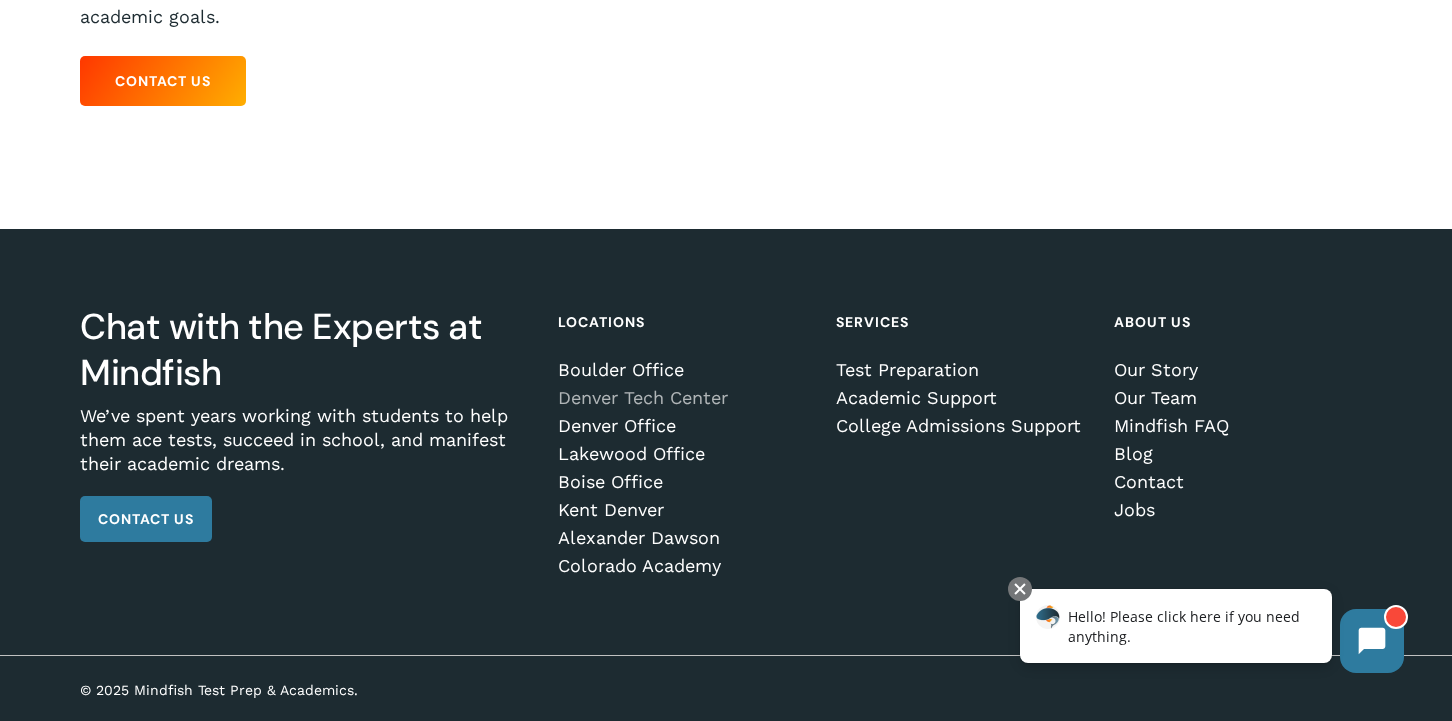 click on "Denver Tech Center" at bounding box center (684, 398) 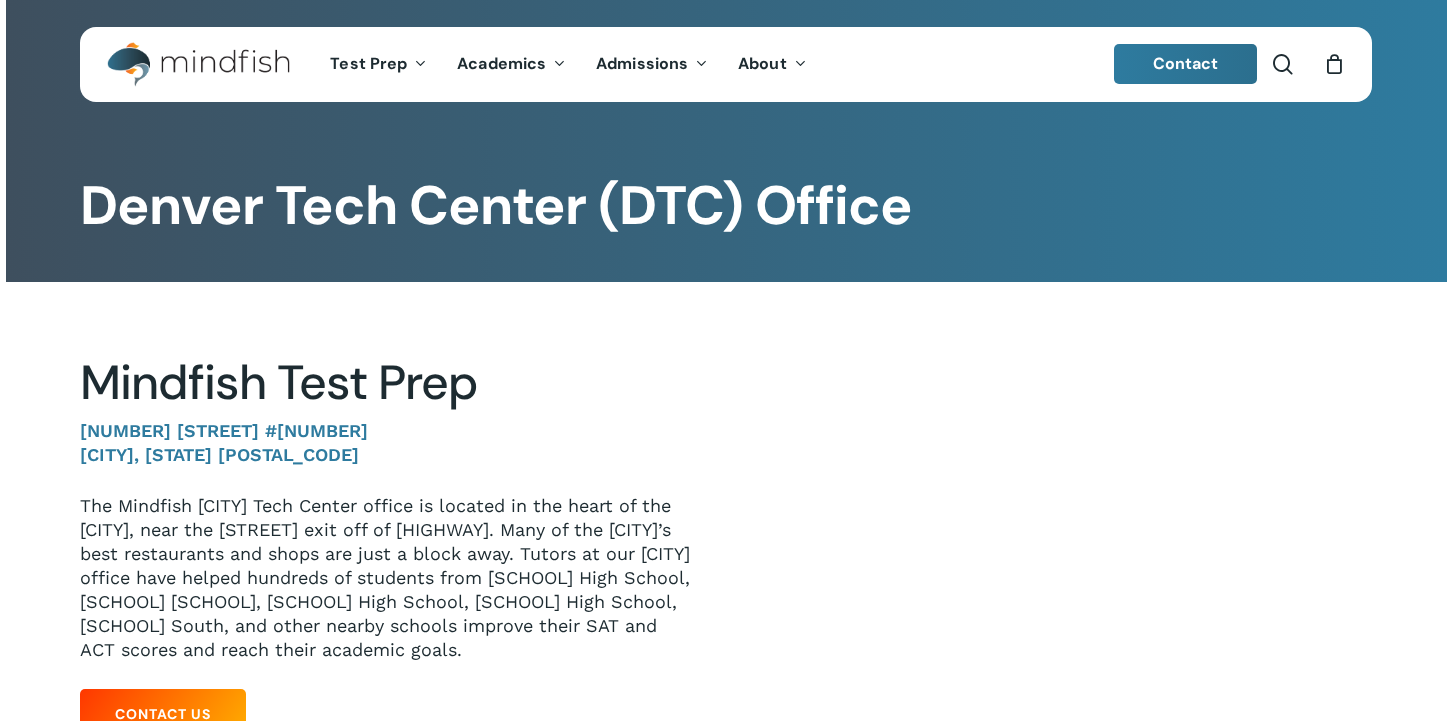 scroll, scrollTop: 0, scrollLeft: 0, axis: both 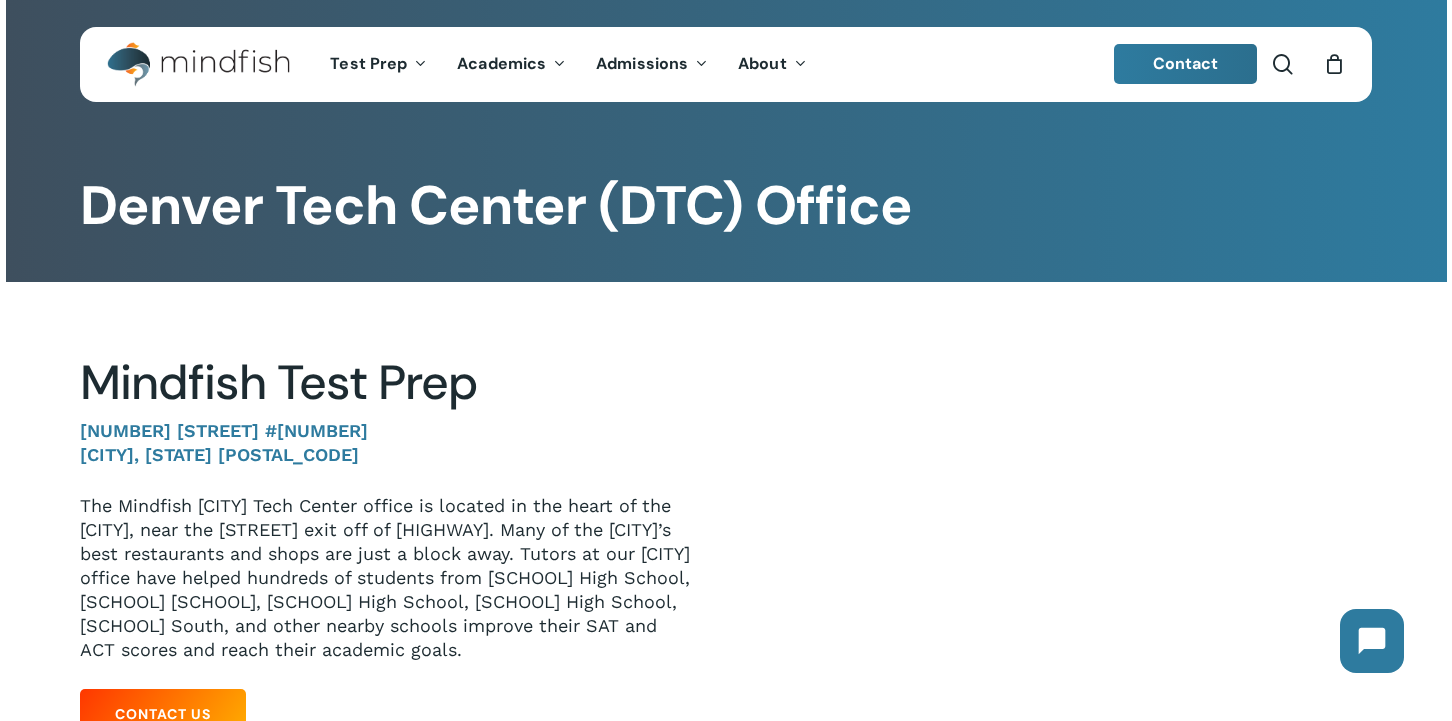 click on "Hello! Please click here if you need anything." 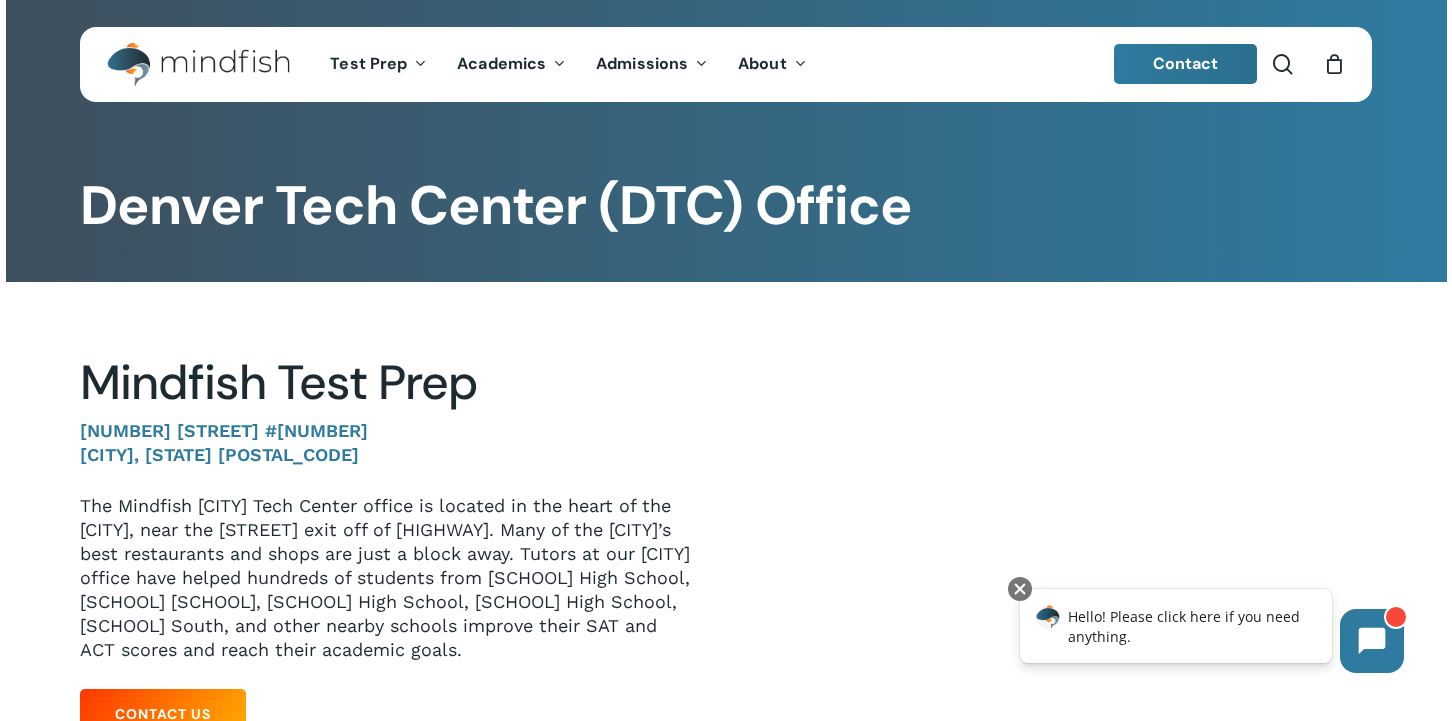 click on "Hello! Please click here if you need anything." at bounding box center [1176, 626] 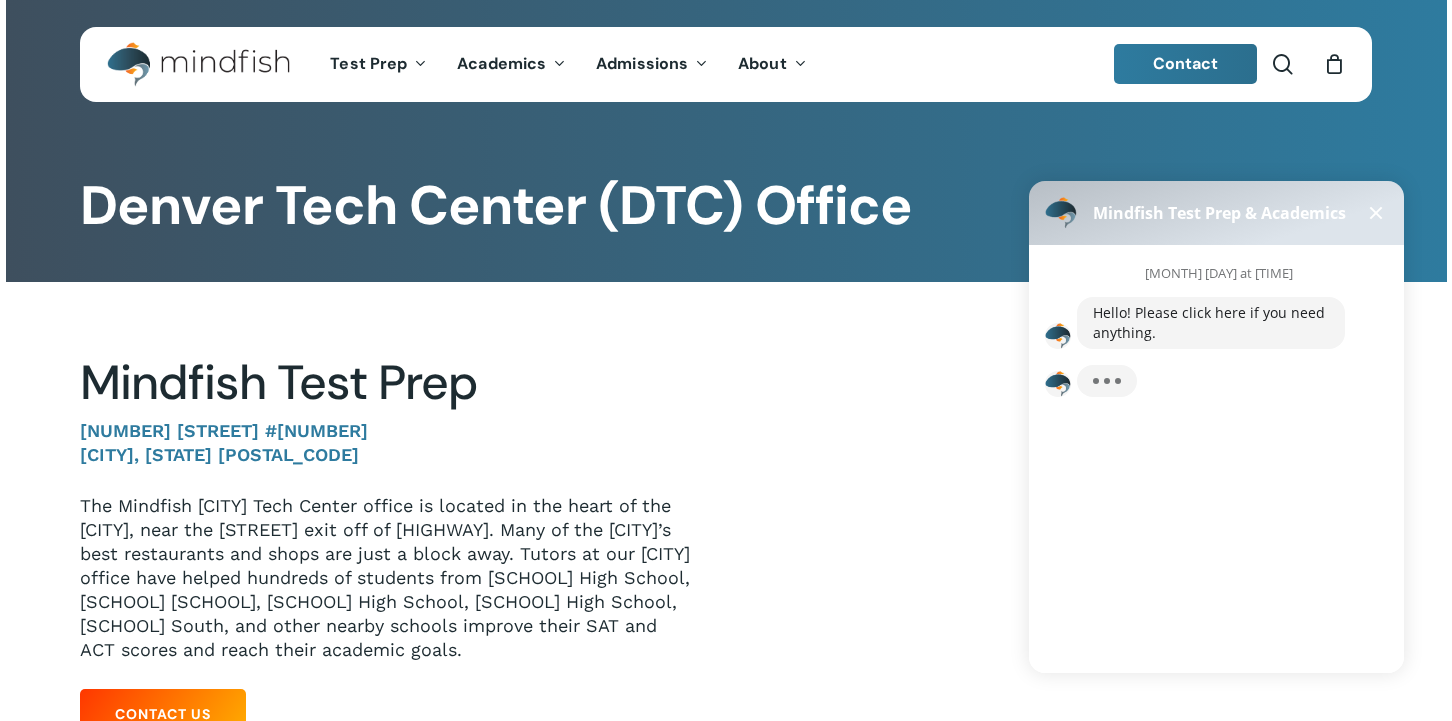 click at bounding box center (1376, 213) 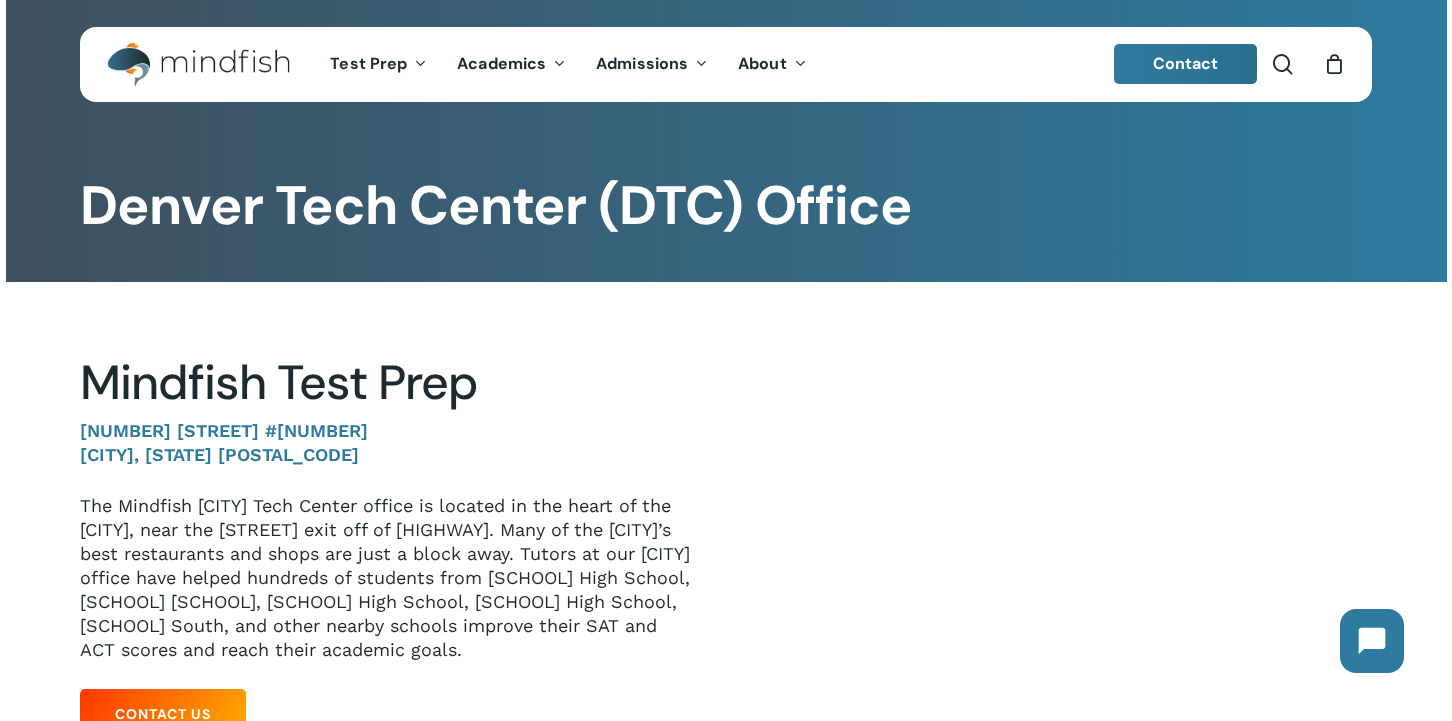 click on "Hello! Please click here if you need anything." 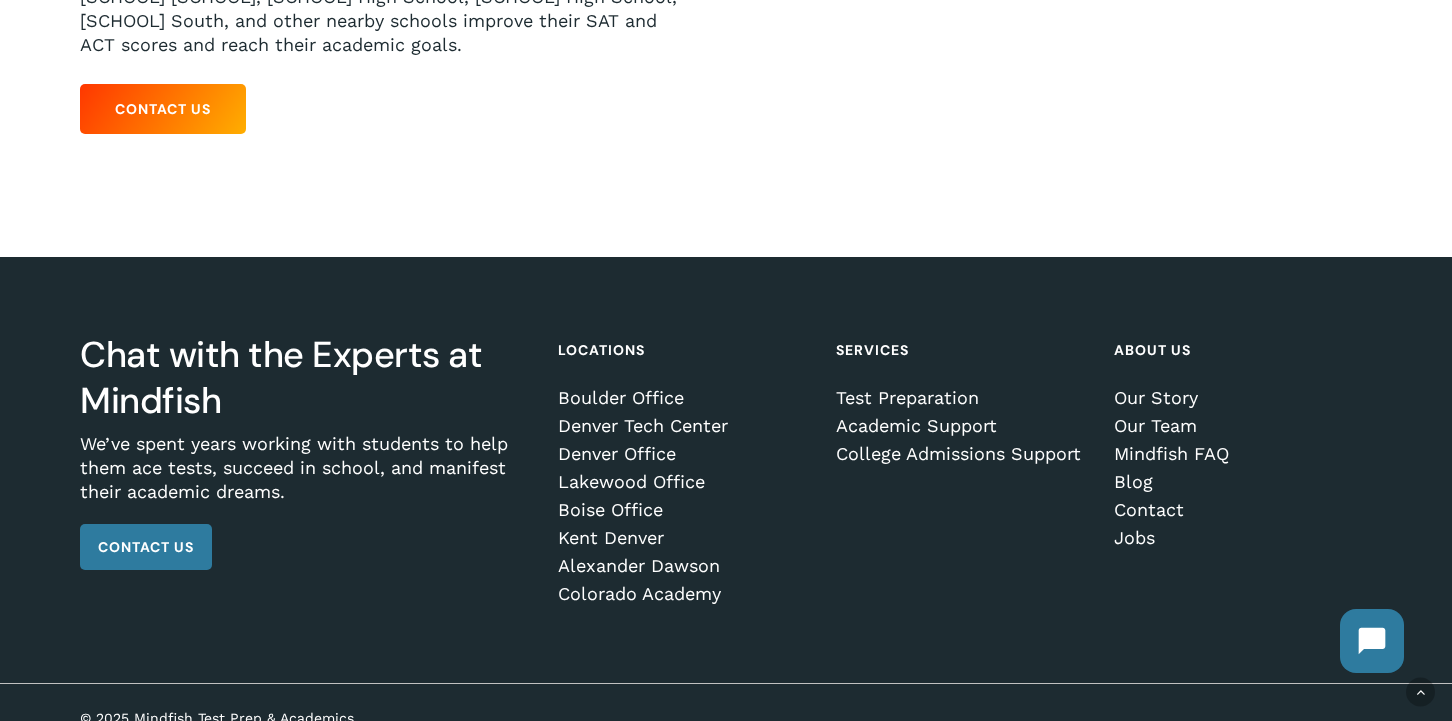 scroll, scrollTop: 606, scrollLeft: 0, axis: vertical 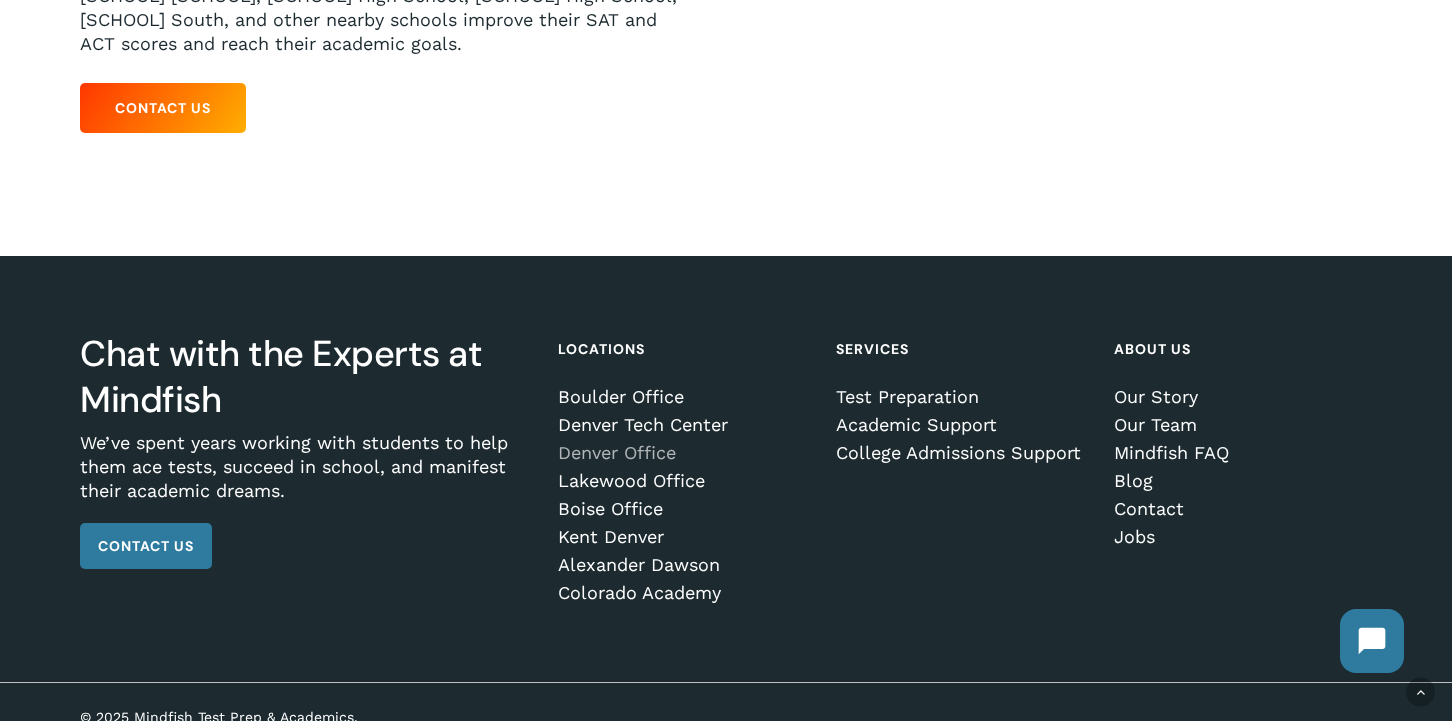 click on "Denver Office" at bounding box center [684, 453] 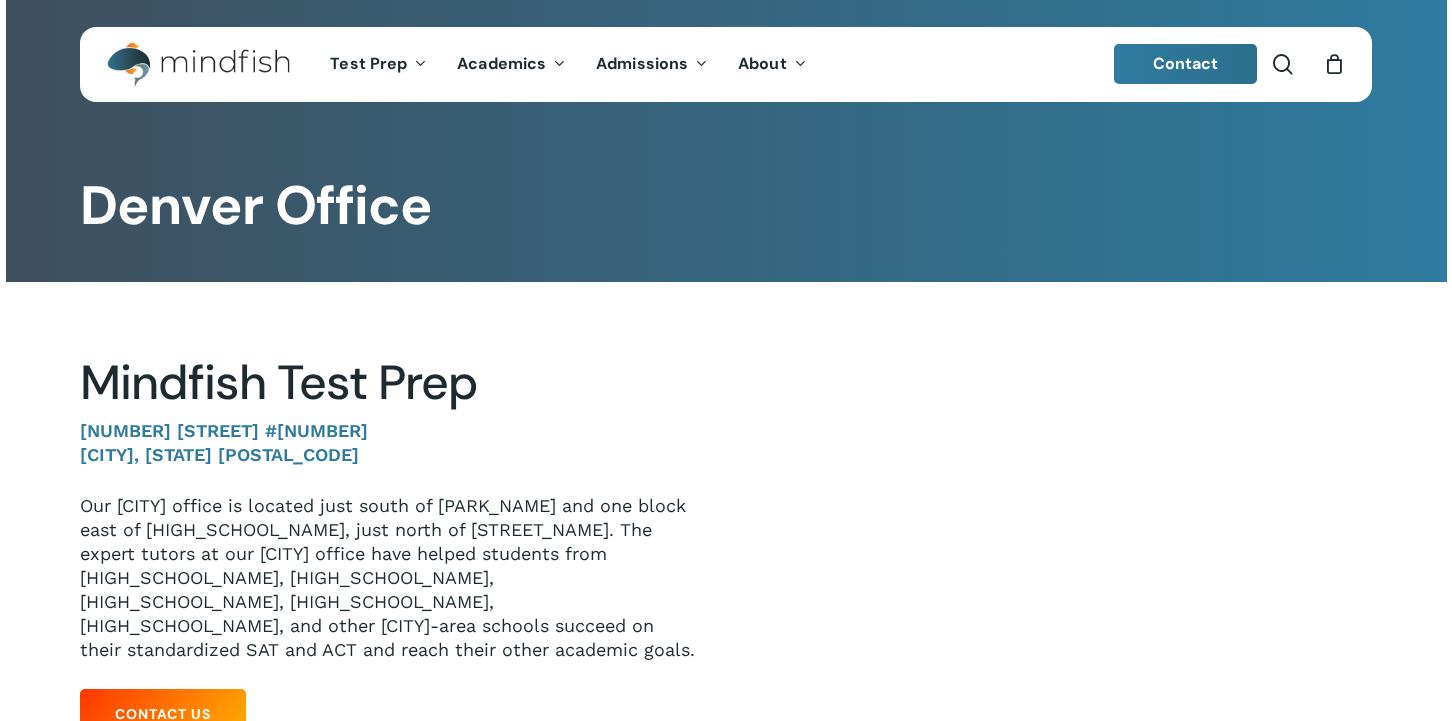 scroll, scrollTop: 0, scrollLeft: 0, axis: both 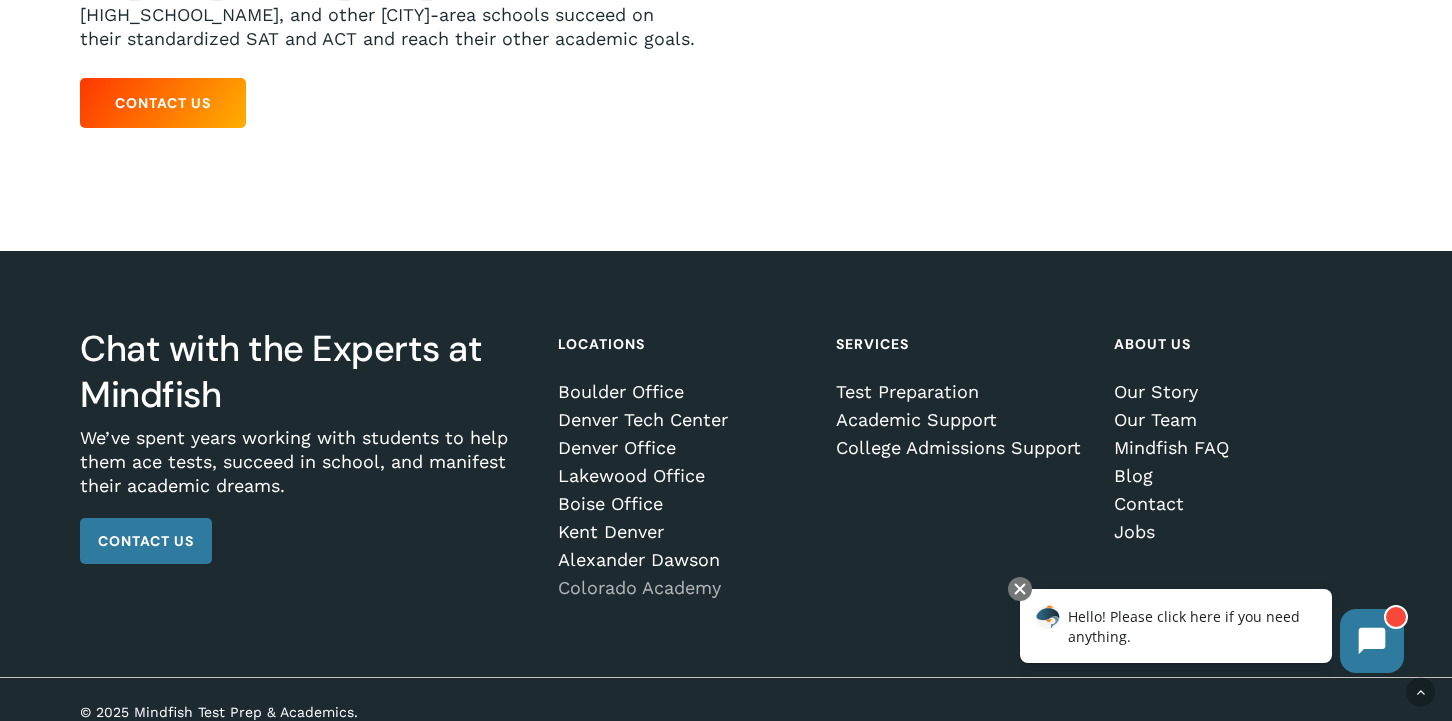 click on "Colorado Academy" at bounding box center (684, 588) 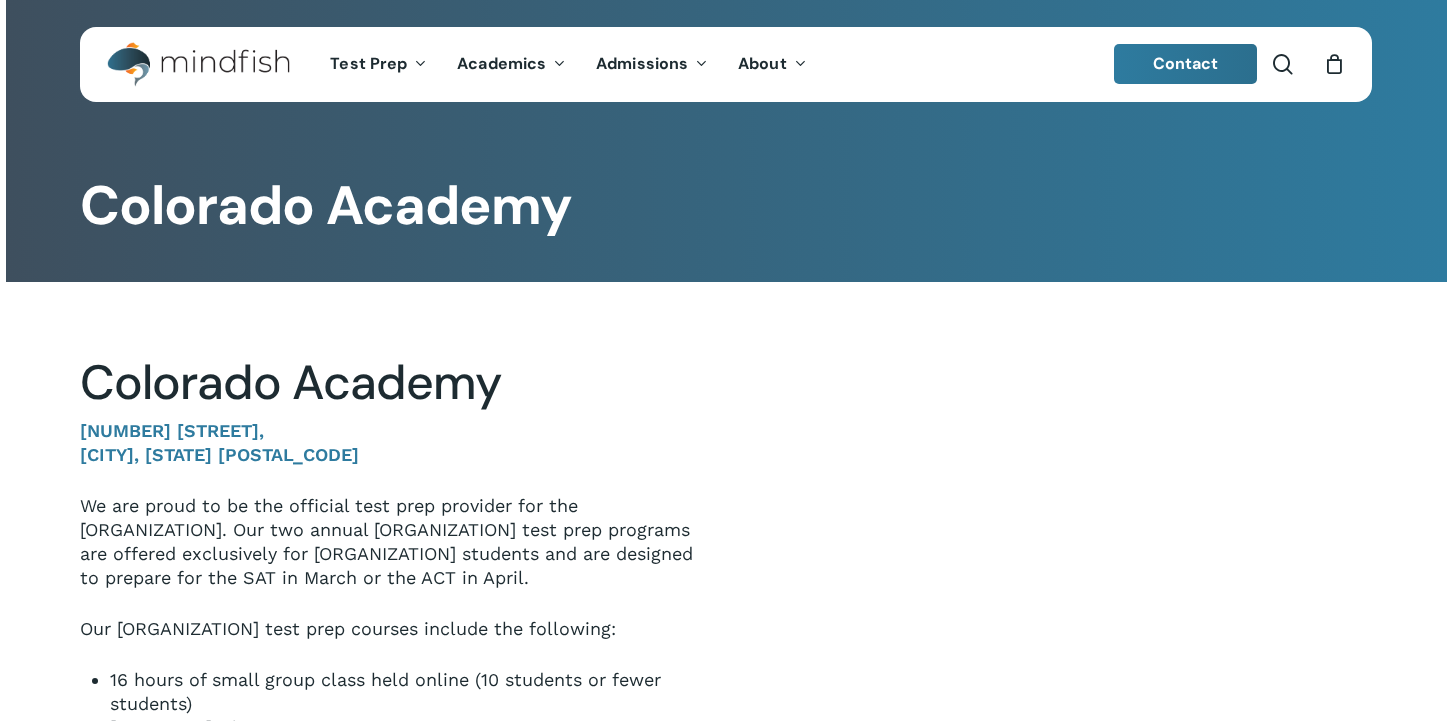 scroll, scrollTop: 124, scrollLeft: 0, axis: vertical 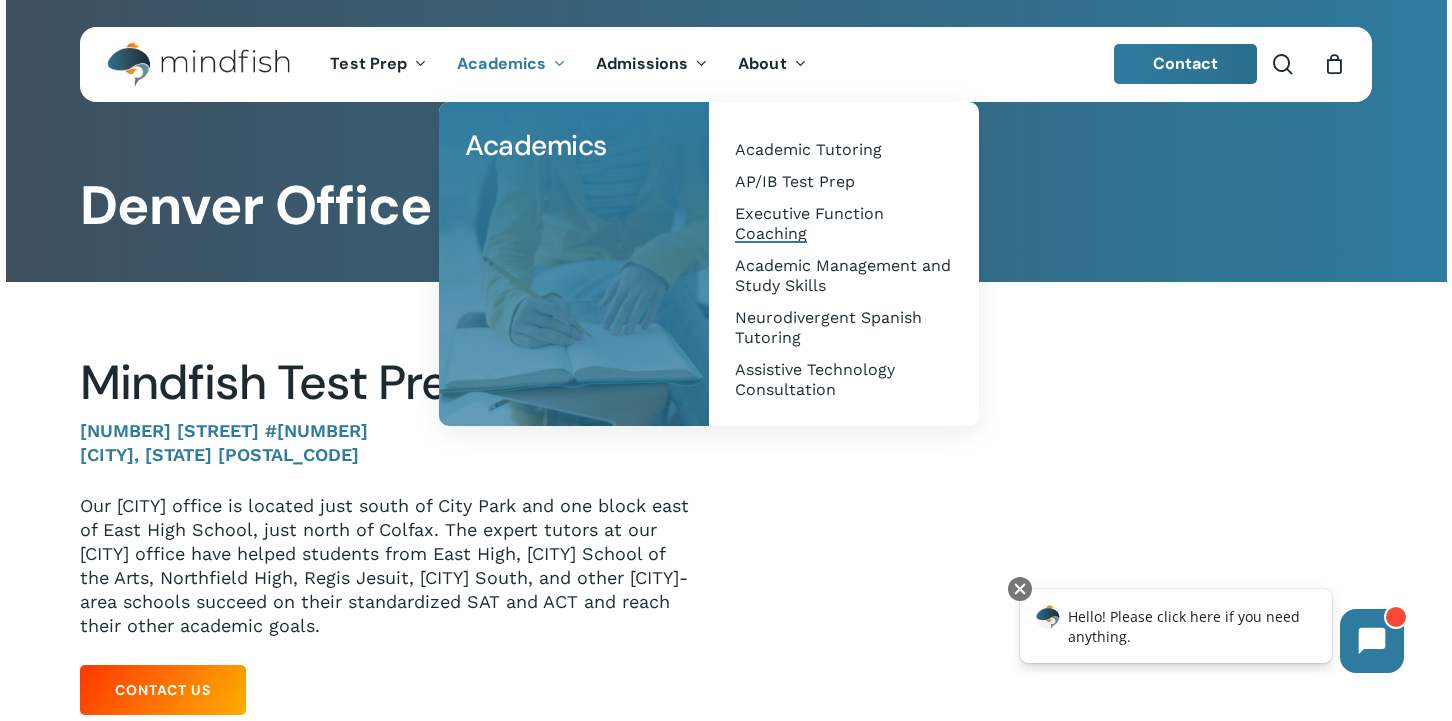click on "Executive Function Coaching" at bounding box center (809, 223) 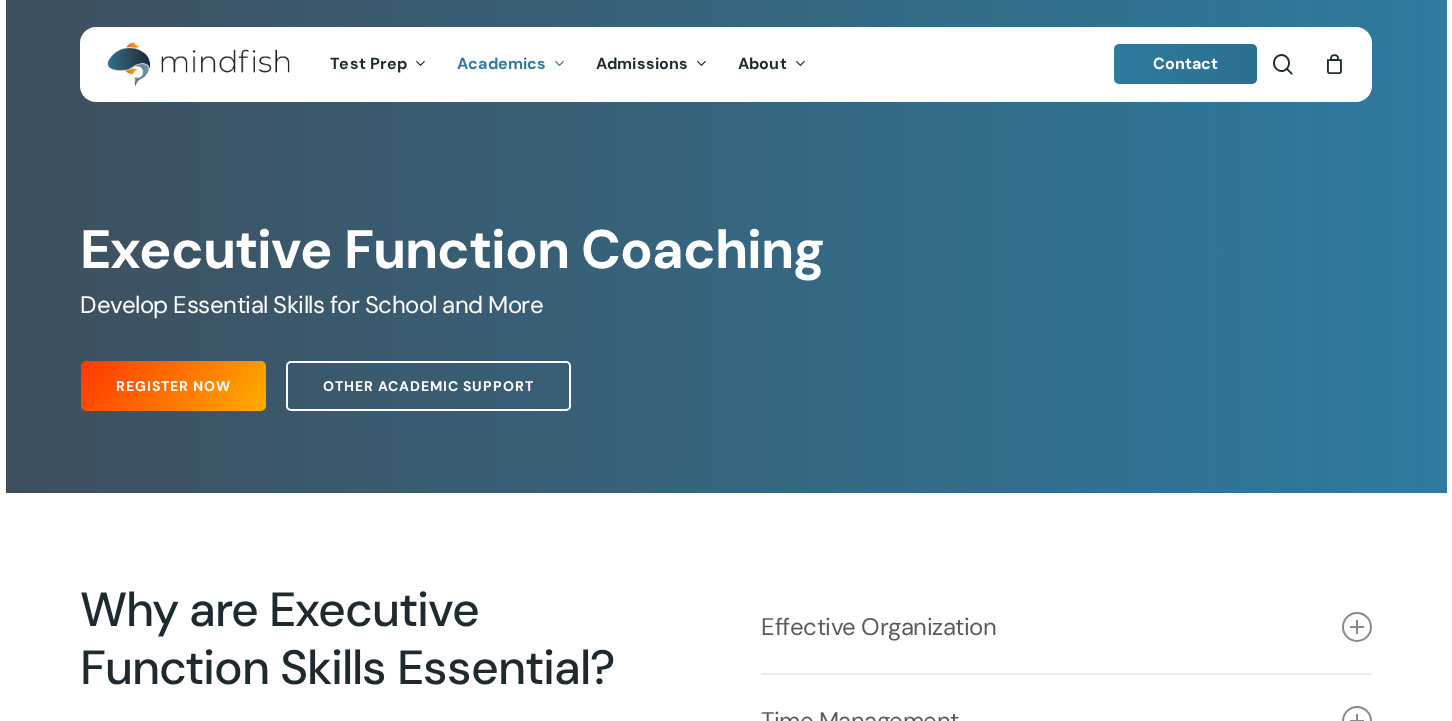 scroll, scrollTop: 0, scrollLeft: 0, axis: both 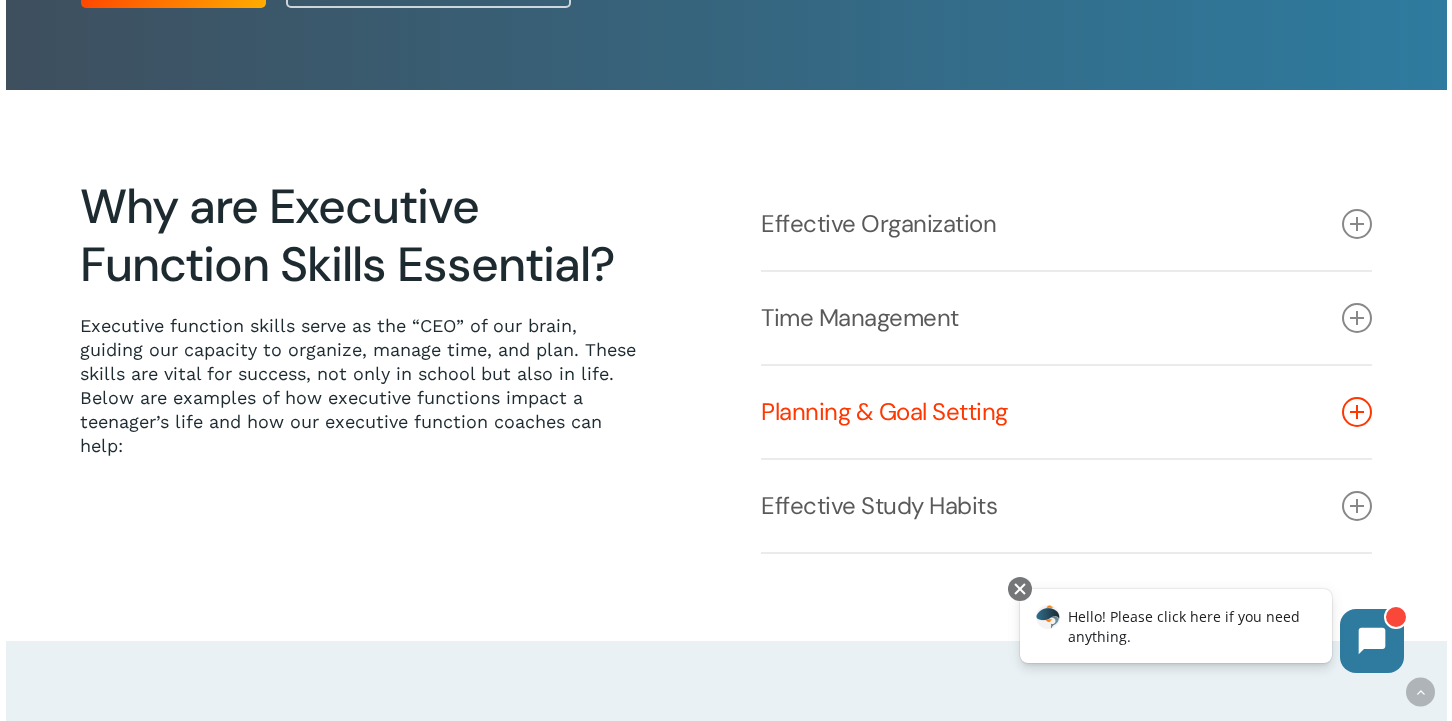 click at bounding box center [1357, 412] 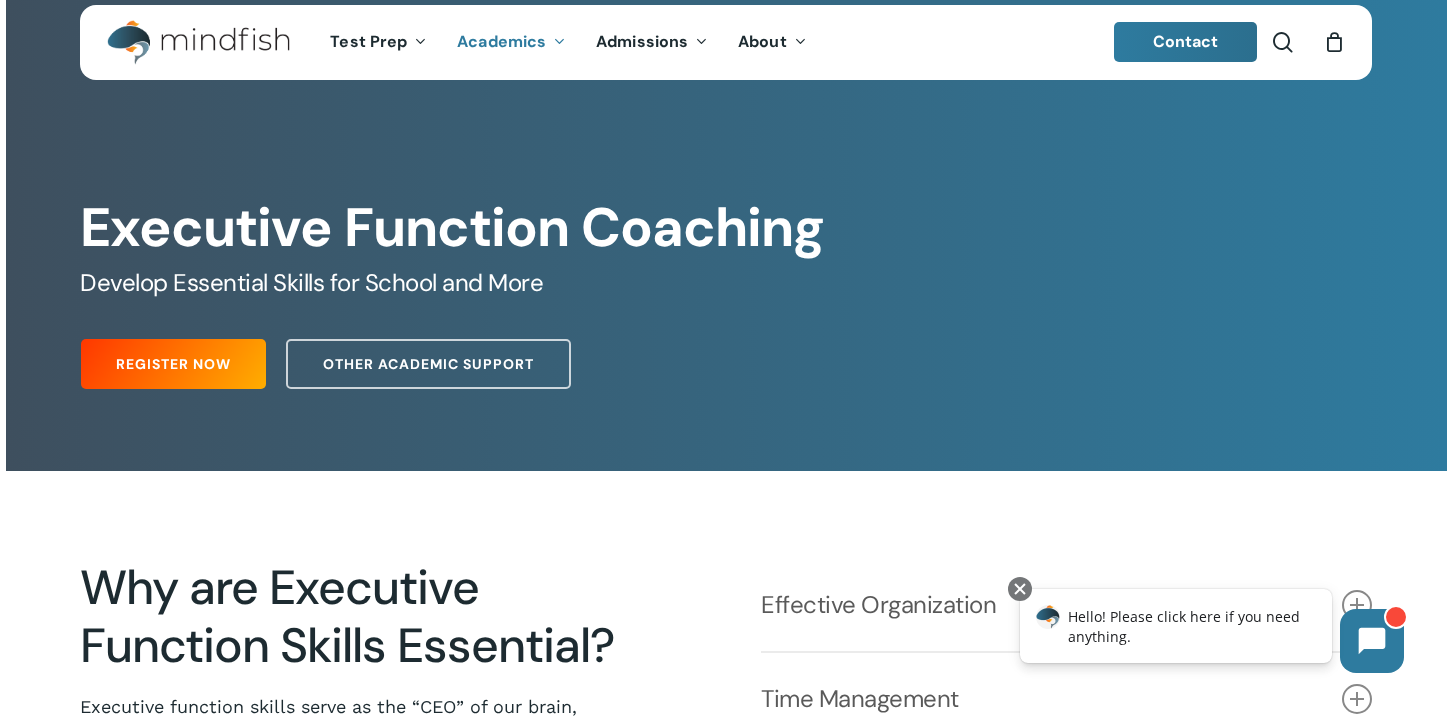 scroll, scrollTop: 0, scrollLeft: 0, axis: both 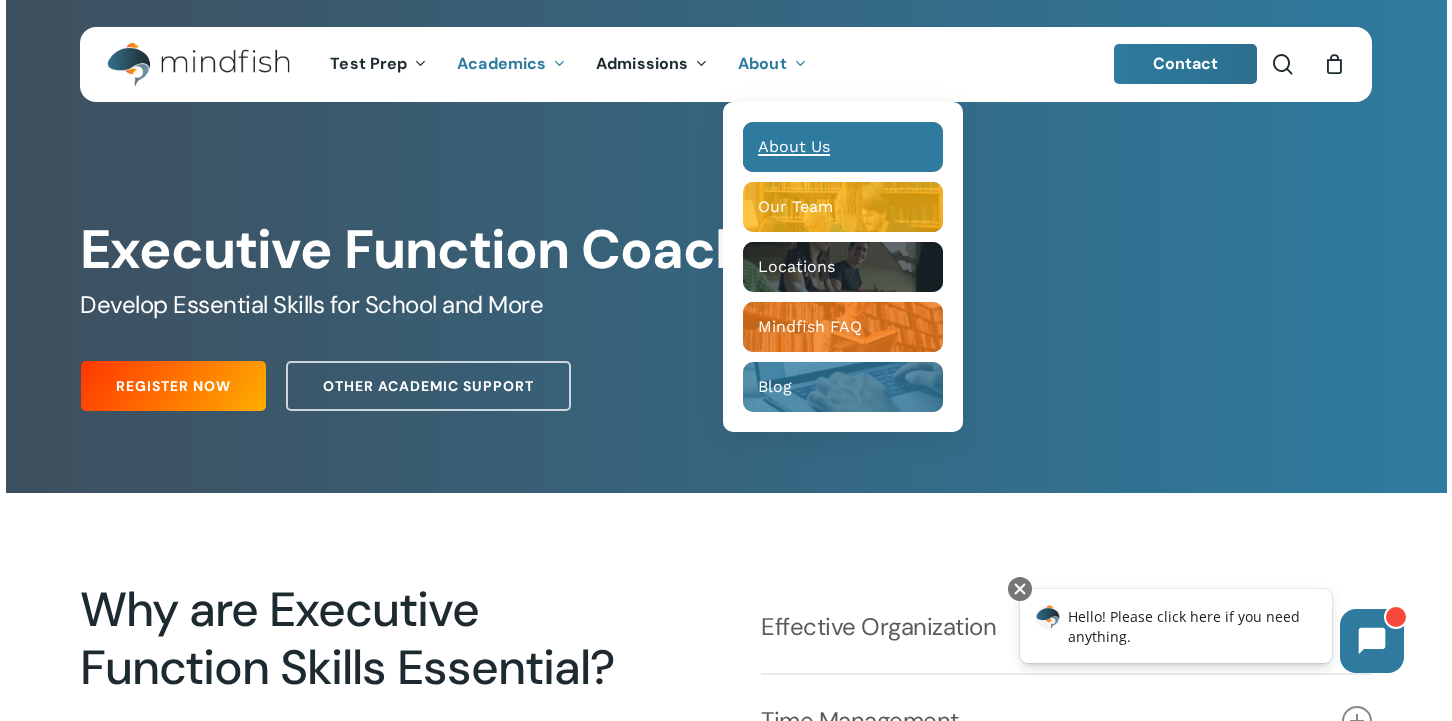 click on "About Us" at bounding box center (794, 146) 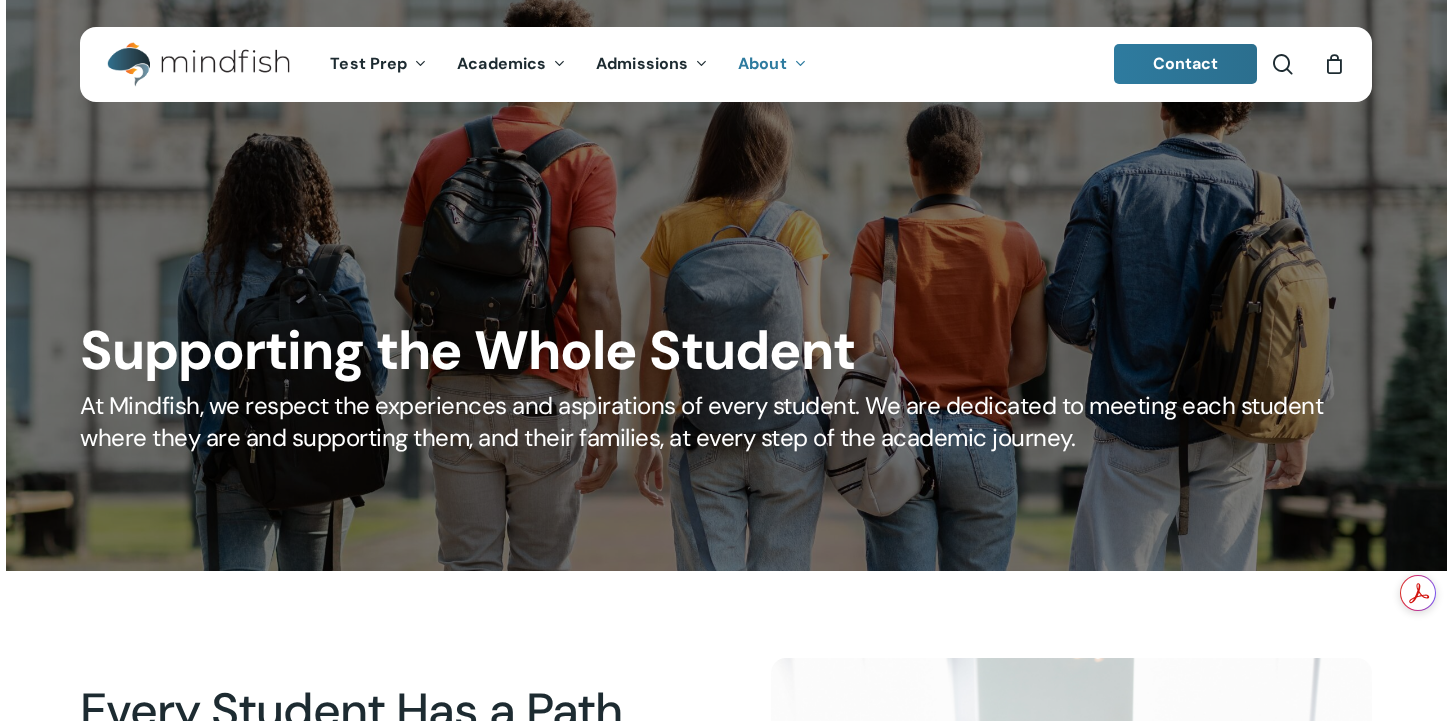 scroll, scrollTop: 0, scrollLeft: 0, axis: both 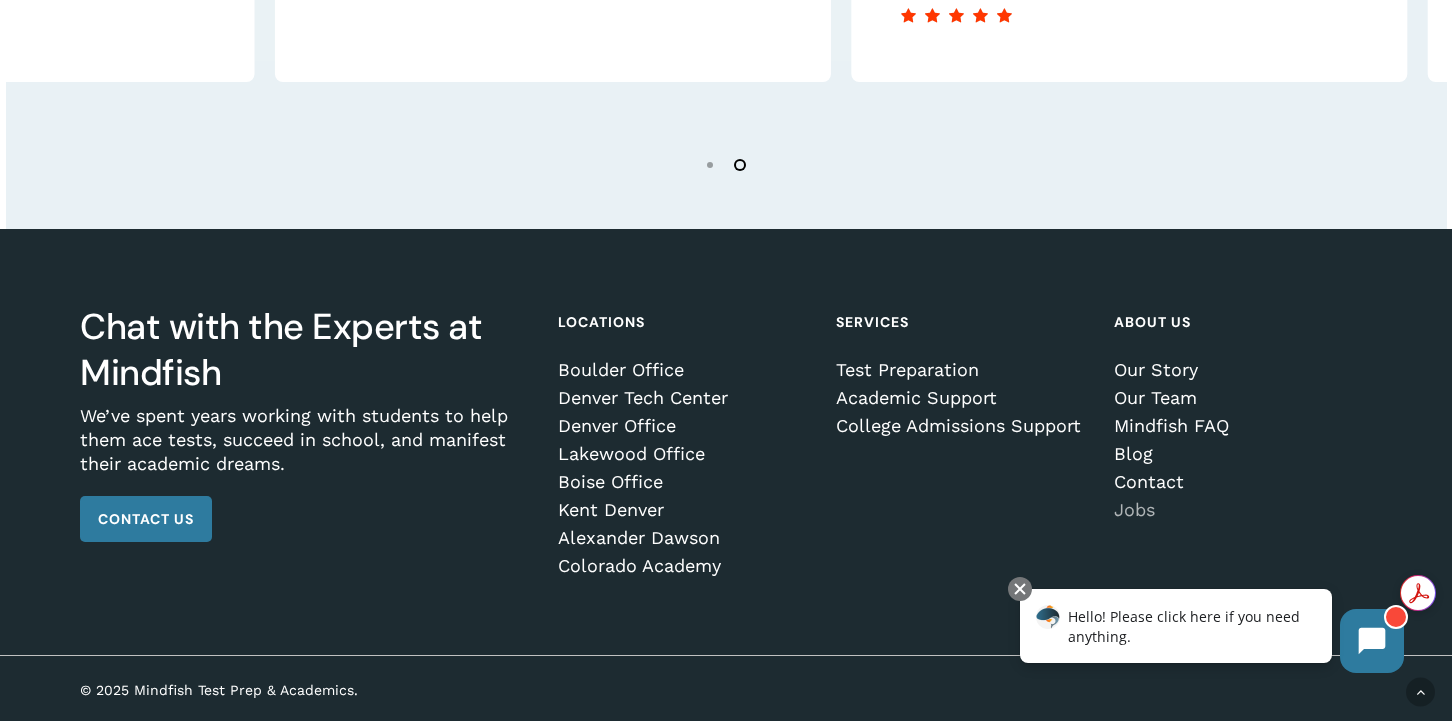 click on "Jobs" at bounding box center [1240, 510] 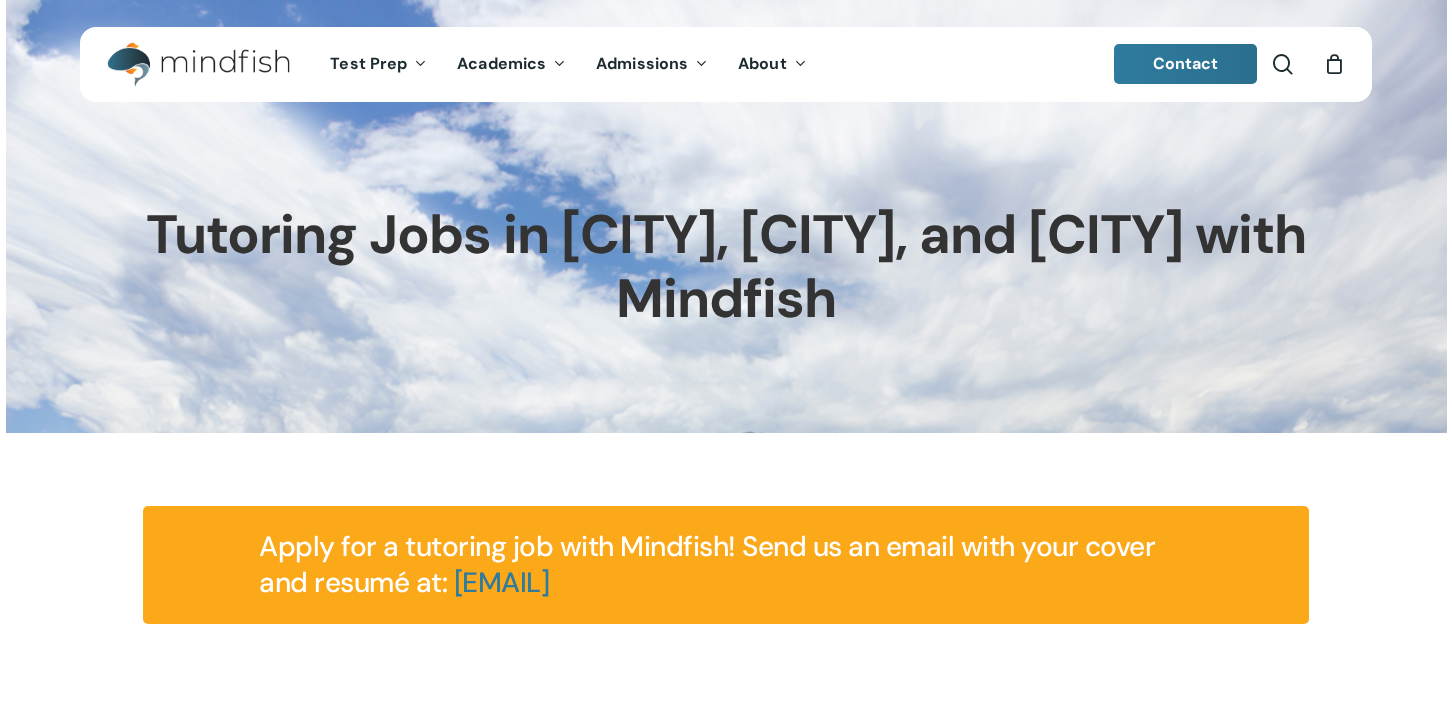 scroll, scrollTop: 0, scrollLeft: 0, axis: both 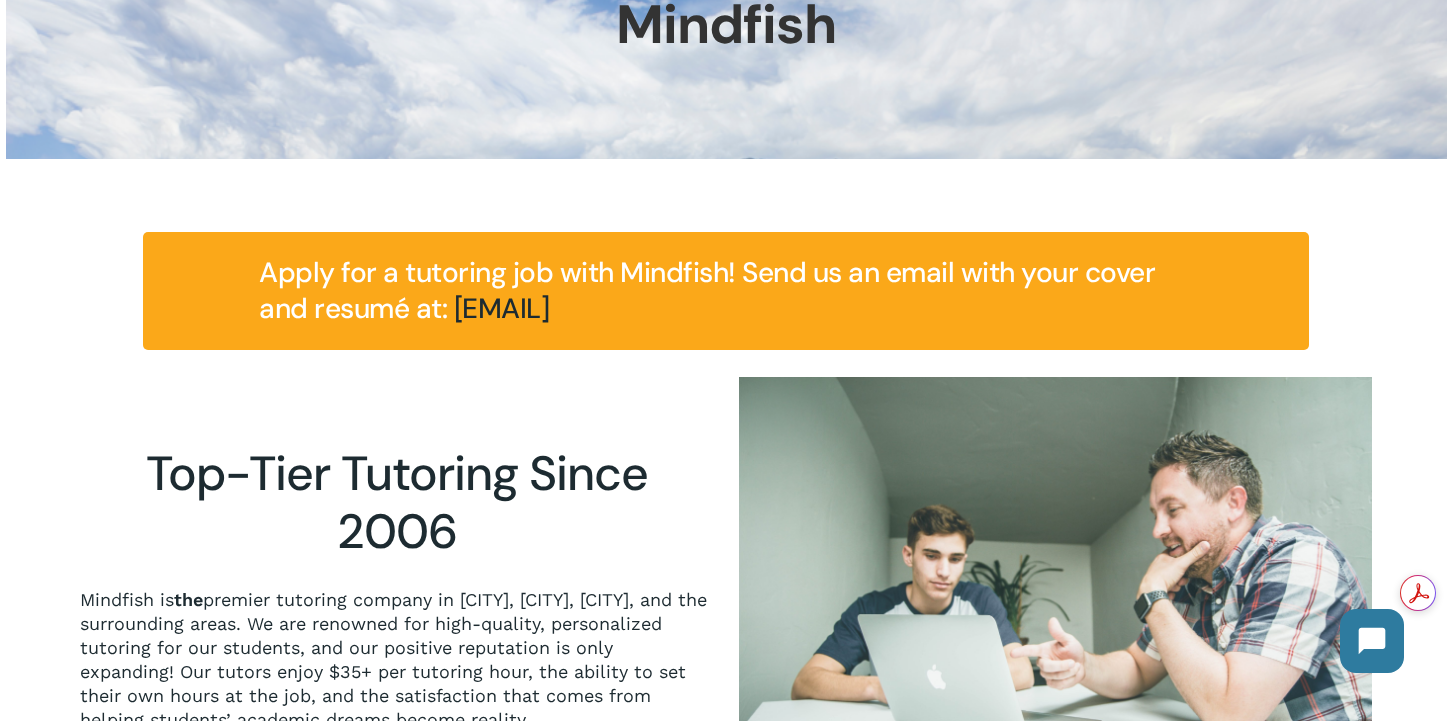 drag, startPoint x: 763, startPoint y: 309, endPoint x: 454, endPoint y: 323, distance: 309.317 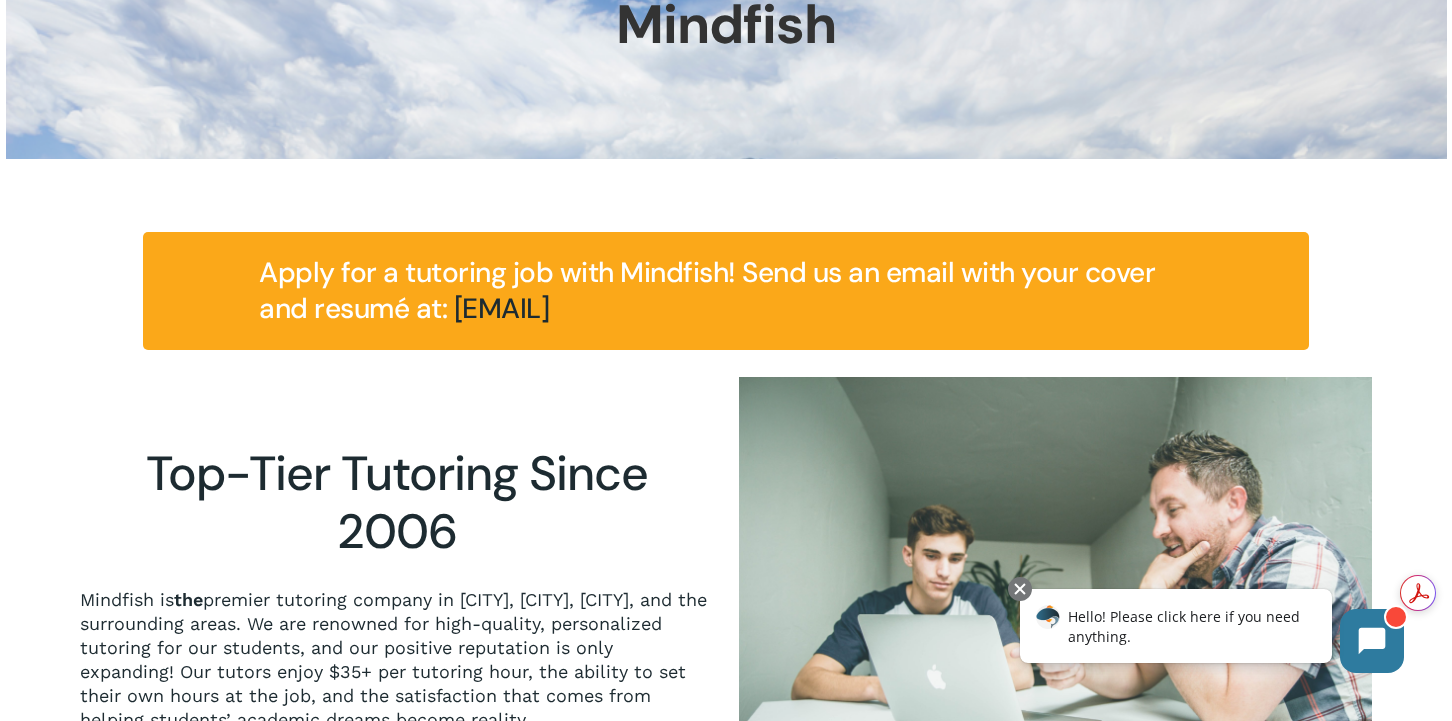 copy on "[EMAIL]" 